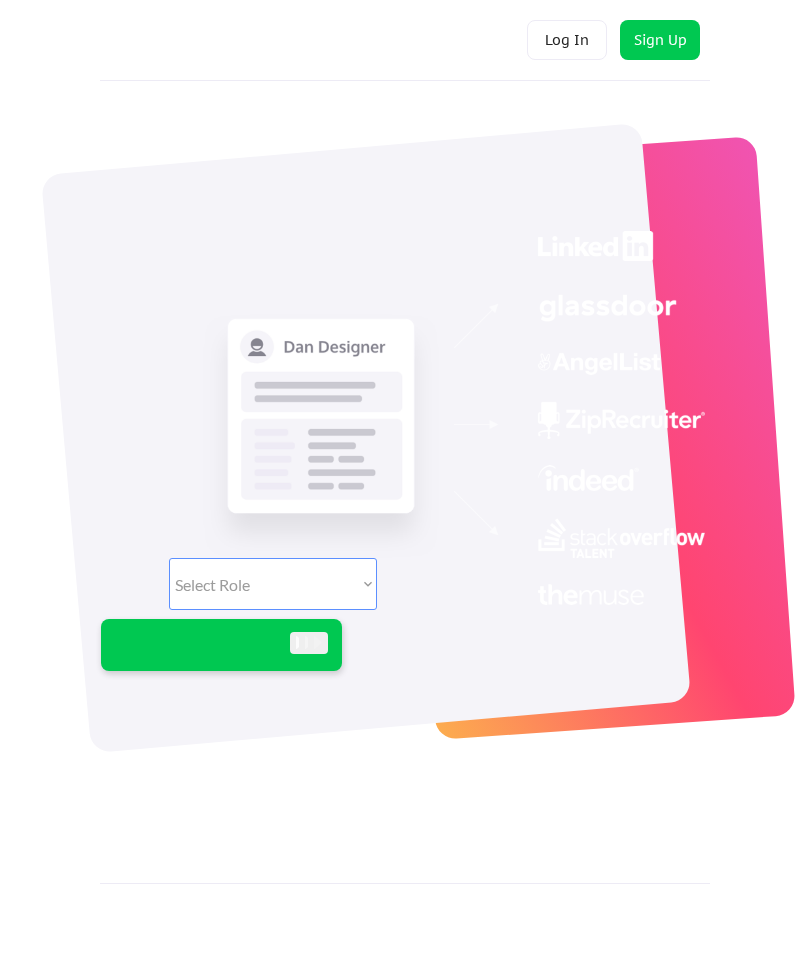 scroll, scrollTop: 0, scrollLeft: 0, axis: both 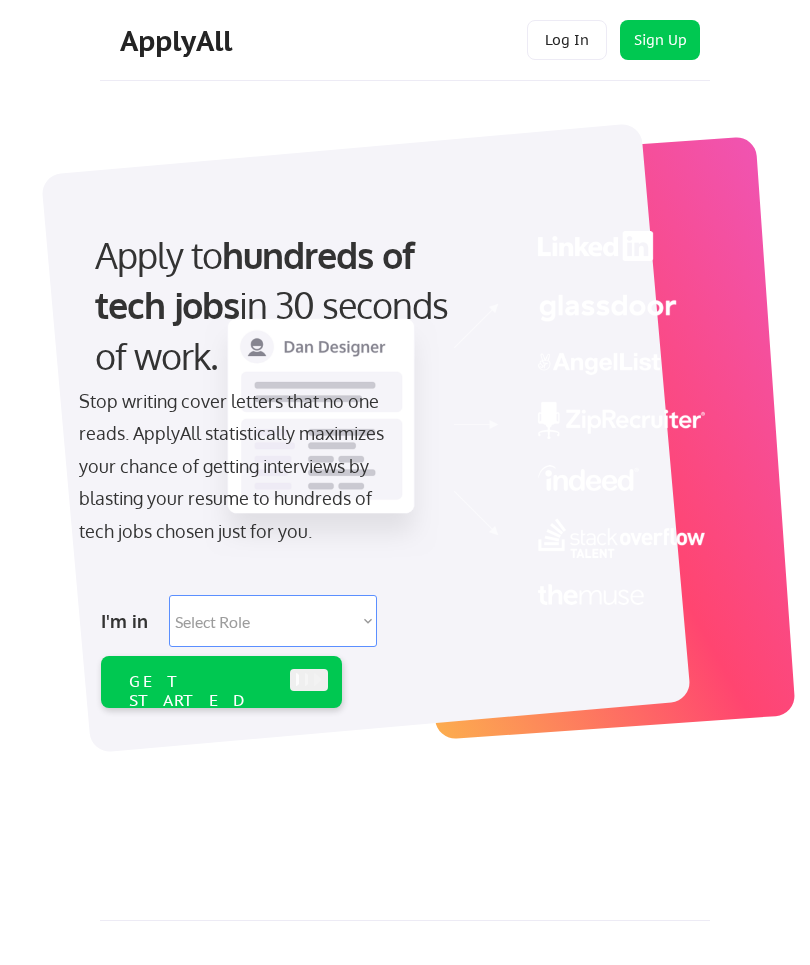 click at bounding box center [596, 438] 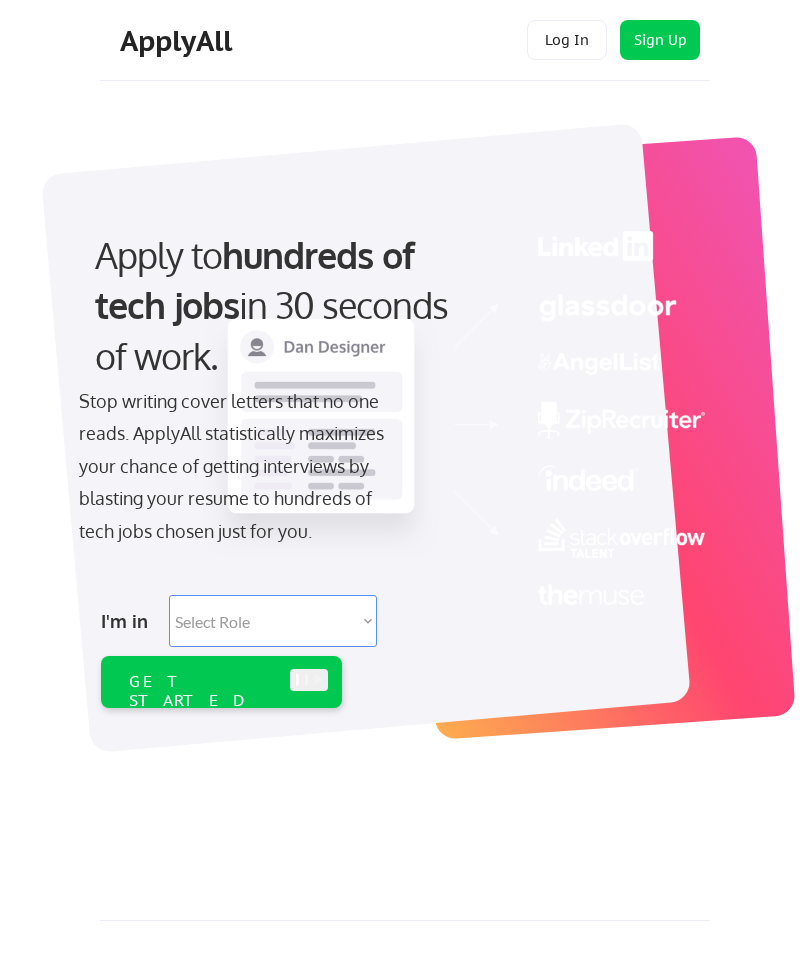 click on "Select Role Software Engineering Product Management Customer Success Sales UI/UX/Product Design Technical Project/Program Mgmt Marketing & Growth Data HR/Recruiting IT/Cybersecurity Tech Finance/Ops/Strategy Customer Support" at bounding box center [273, 621] 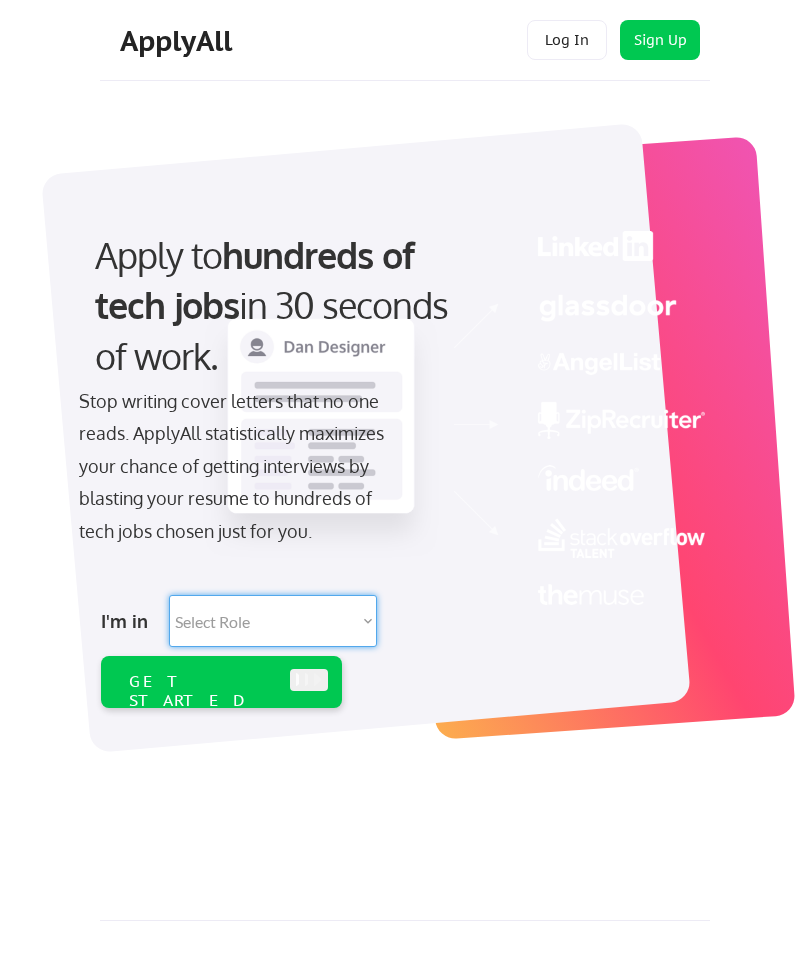 select on ""sales0"" 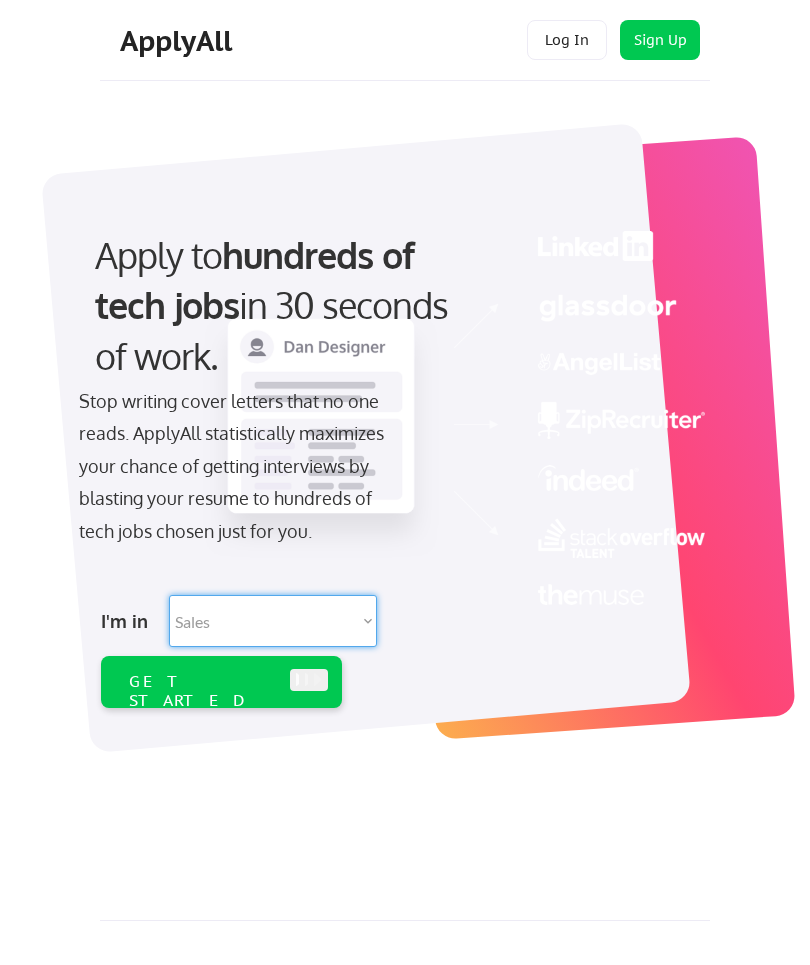 select on ""sales0"" 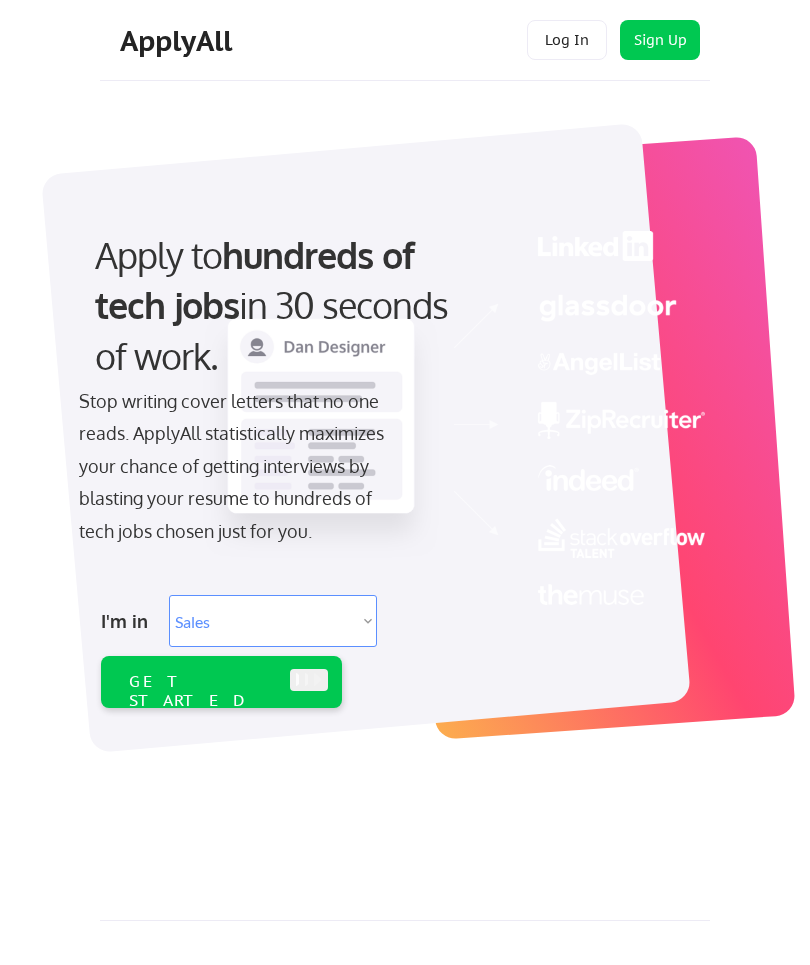 scroll, scrollTop: 4, scrollLeft: 0, axis: vertical 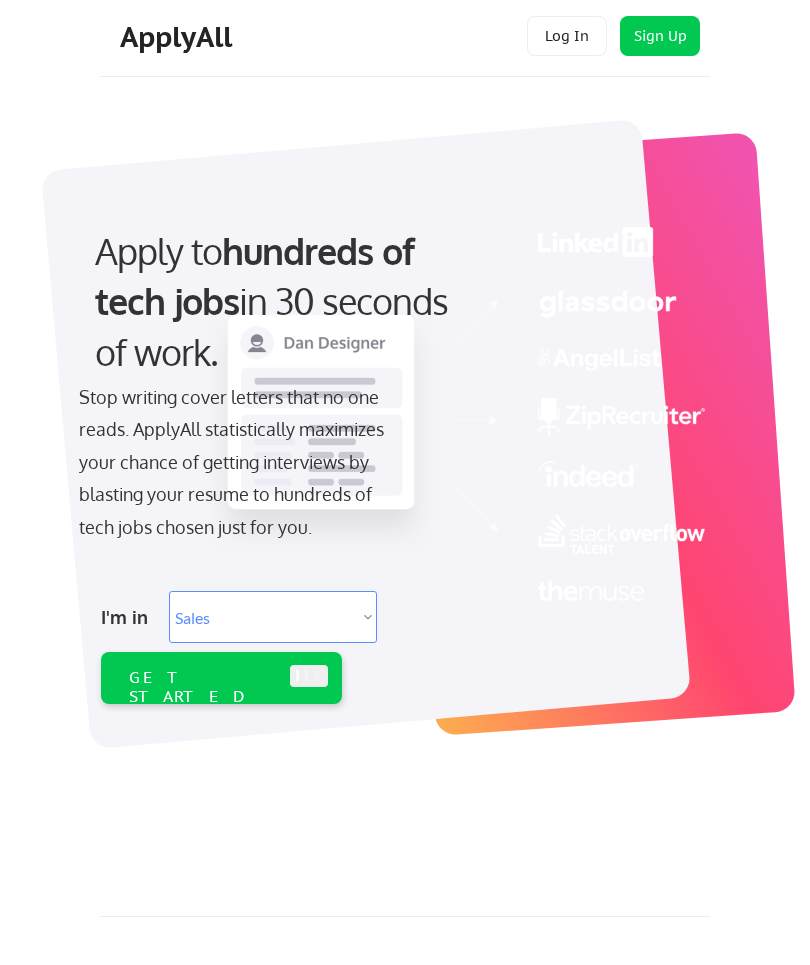 click on "Select Role Software Engineering Product Management Customer Success Sales UI/UX/Product Design Technical Project/Program Mgmt Marketing & Growth Data HR/Recruiting IT/Cybersecurity Tech Finance/Ops/Strategy Customer Support" at bounding box center (273, 617) 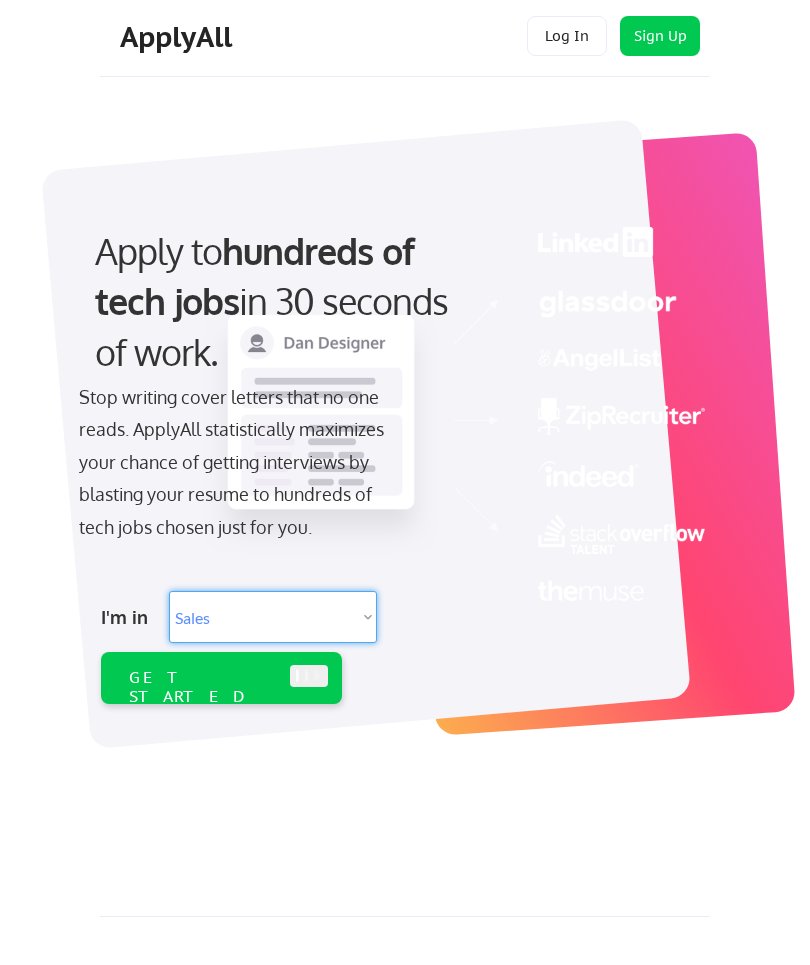 select on ""data_science___analytics"" 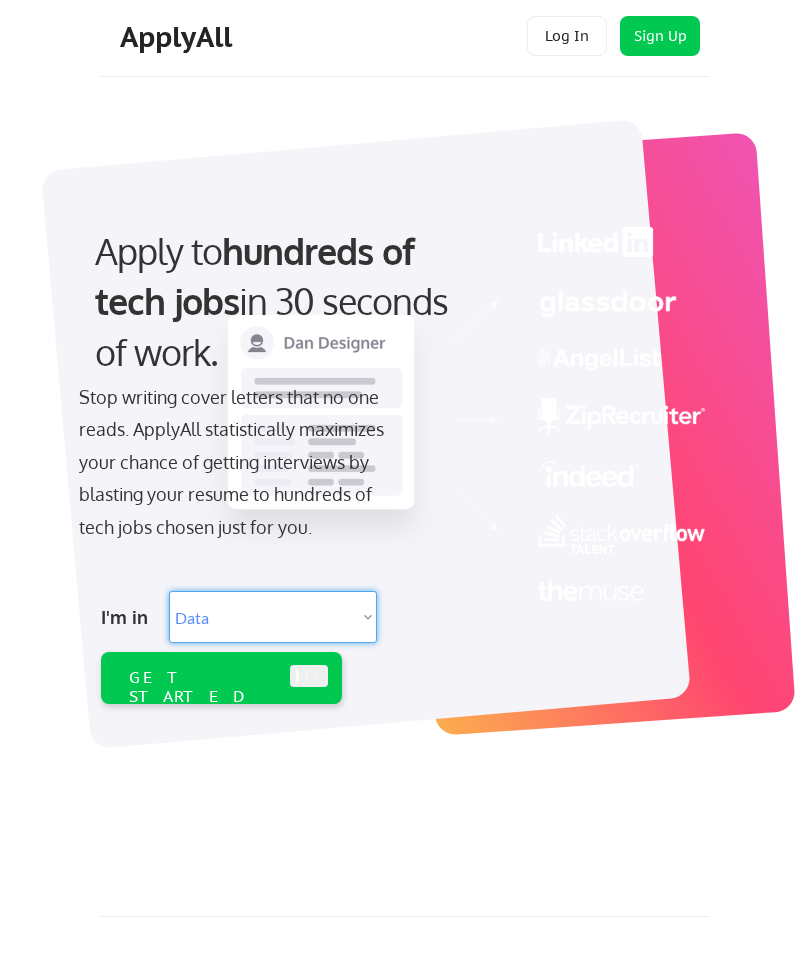 select on ""data_science___analytics"" 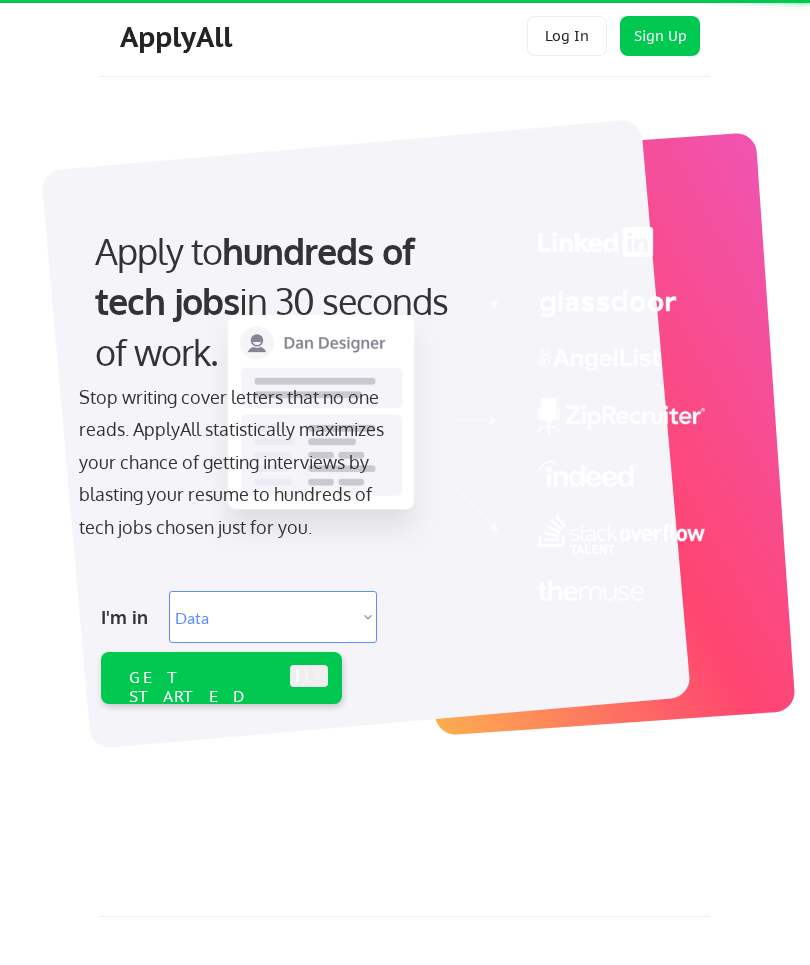 click on "GET STARTED" at bounding box center (221, 678) 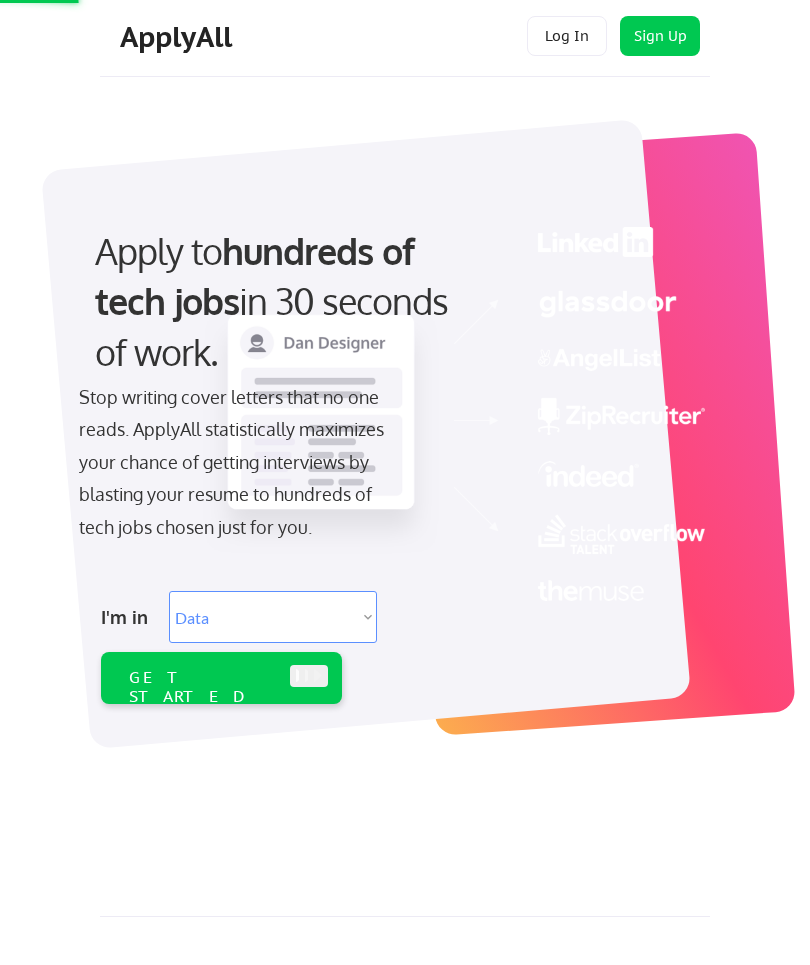 click at bounding box center [309, 676] 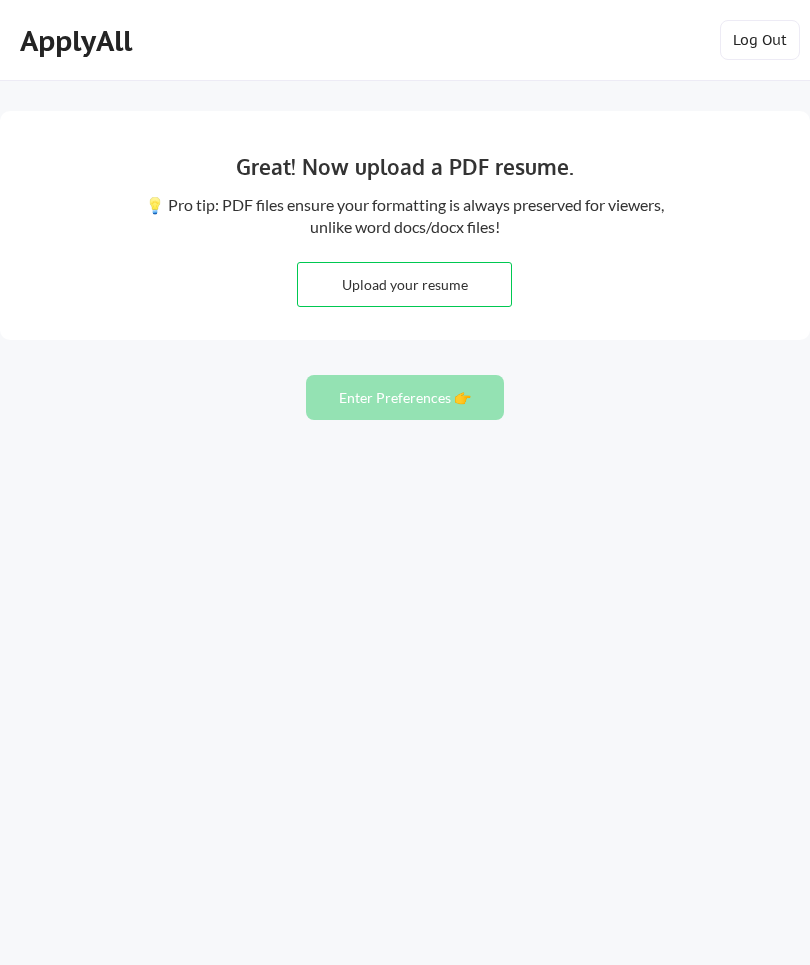 scroll, scrollTop: 0, scrollLeft: 0, axis: both 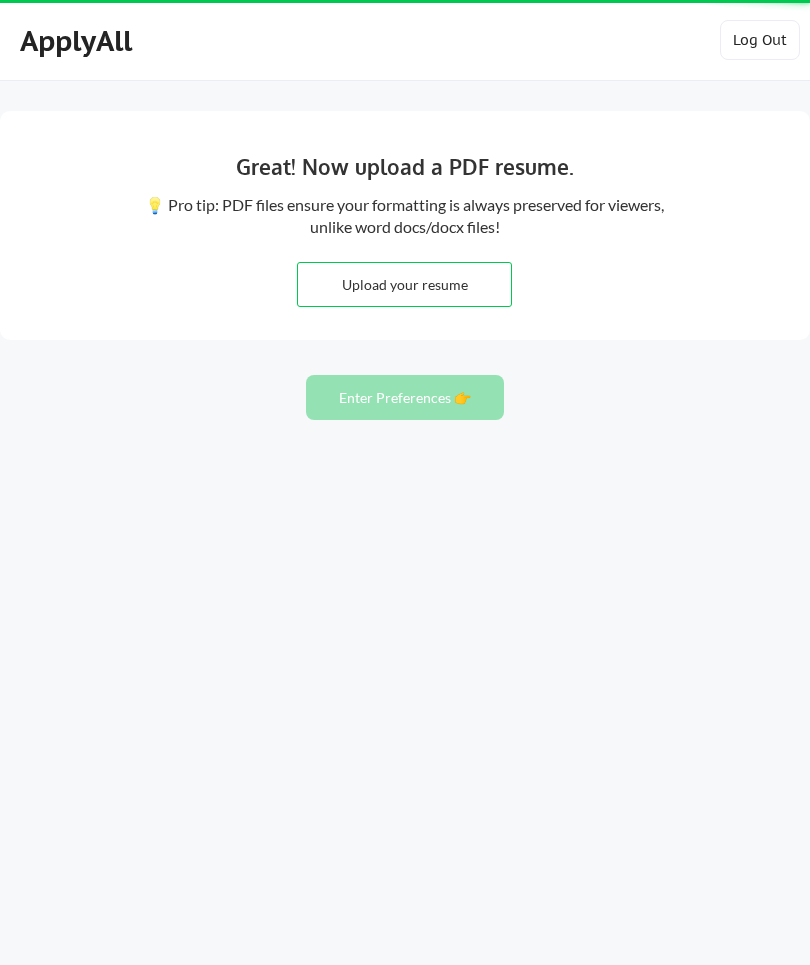 type 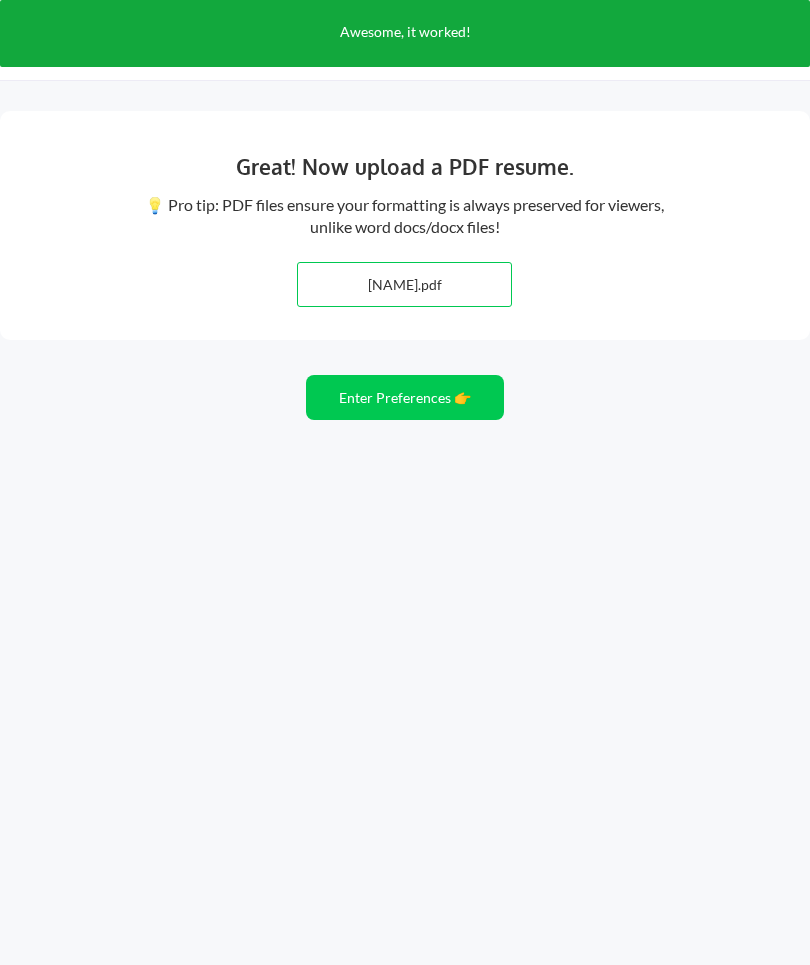 click on "Enter Preferences  👉" at bounding box center [405, 397] 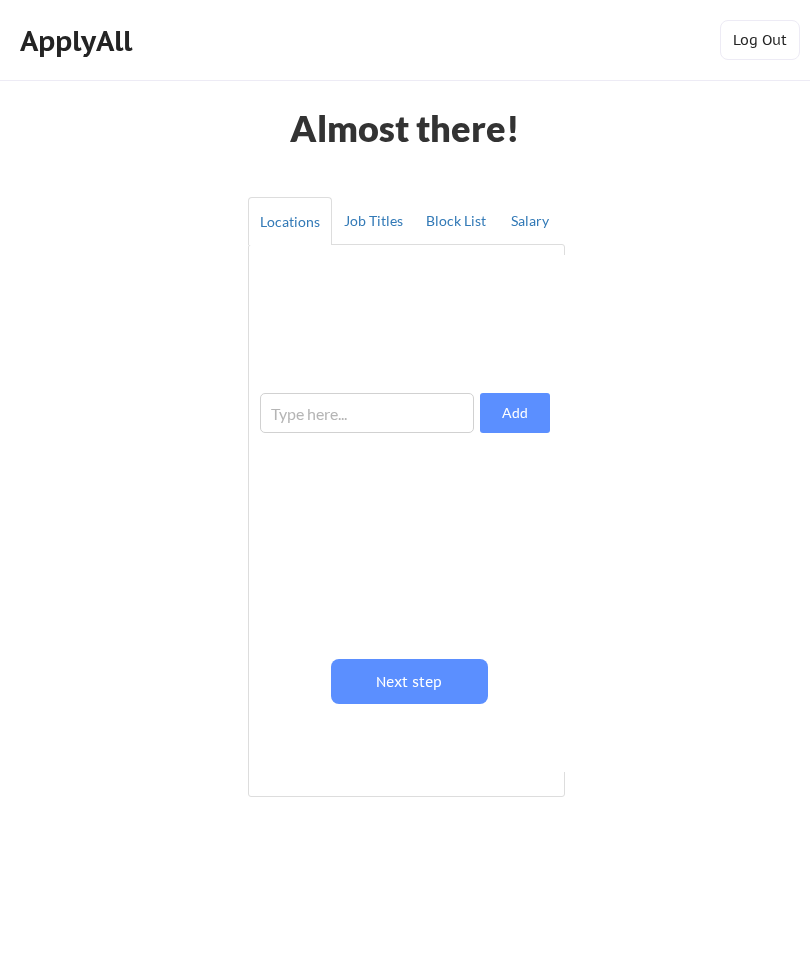 scroll, scrollTop: 0, scrollLeft: 0, axis: both 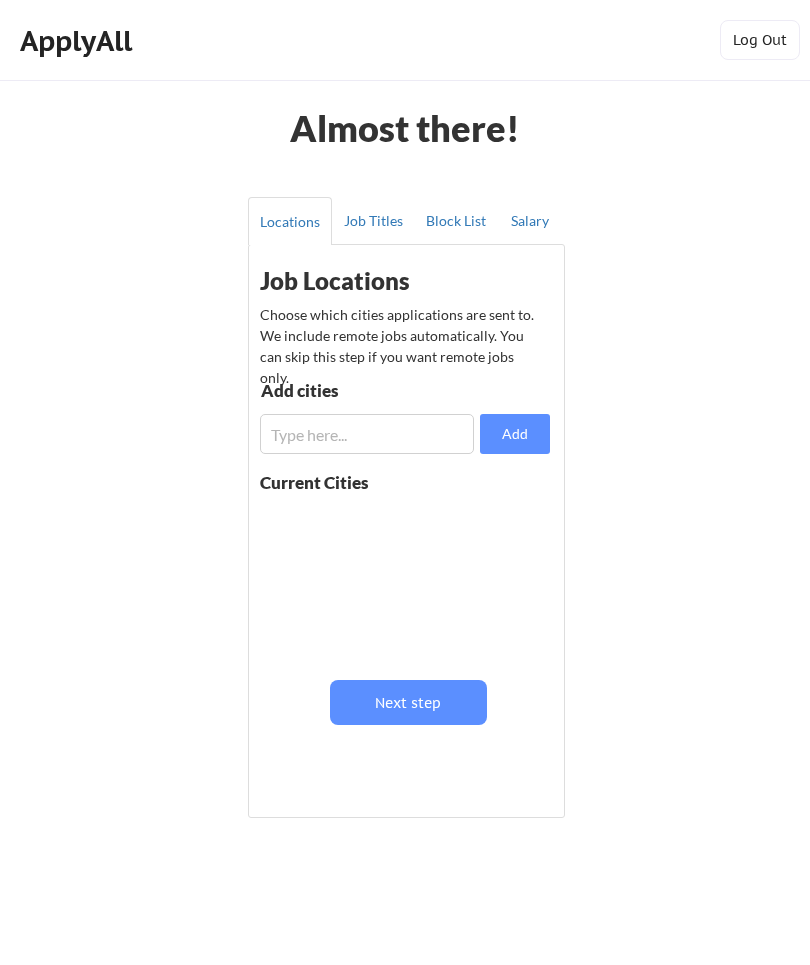 click at bounding box center (367, 434) 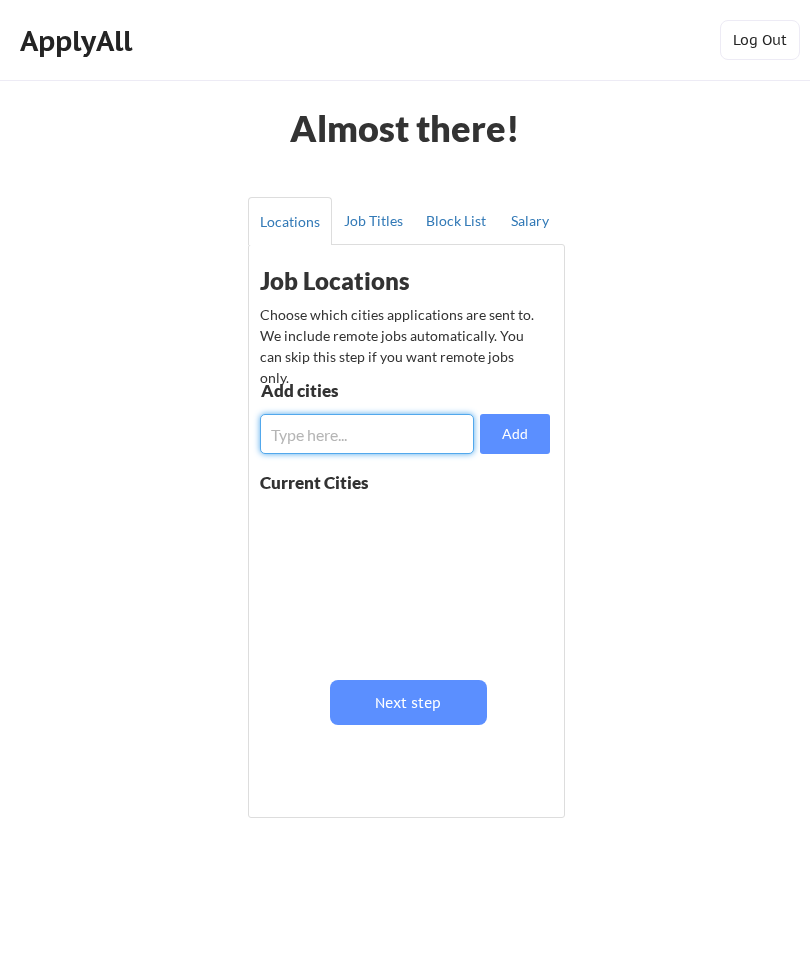 scroll, scrollTop: 1, scrollLeft: 0, axis: vertical 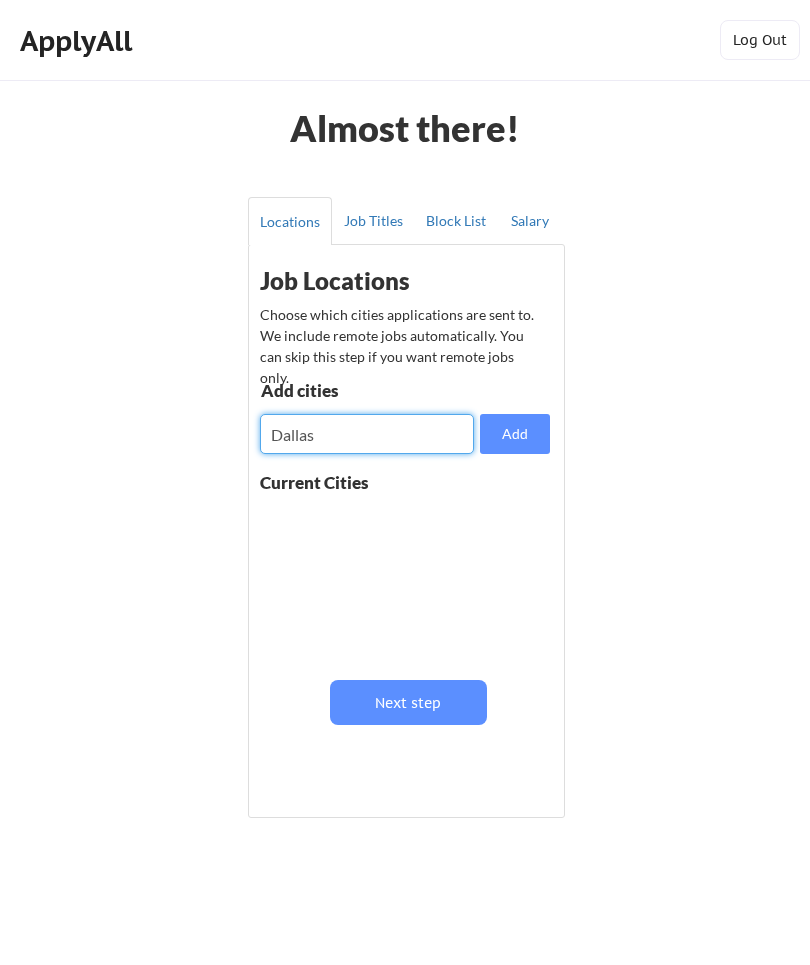 type on "Dallas" 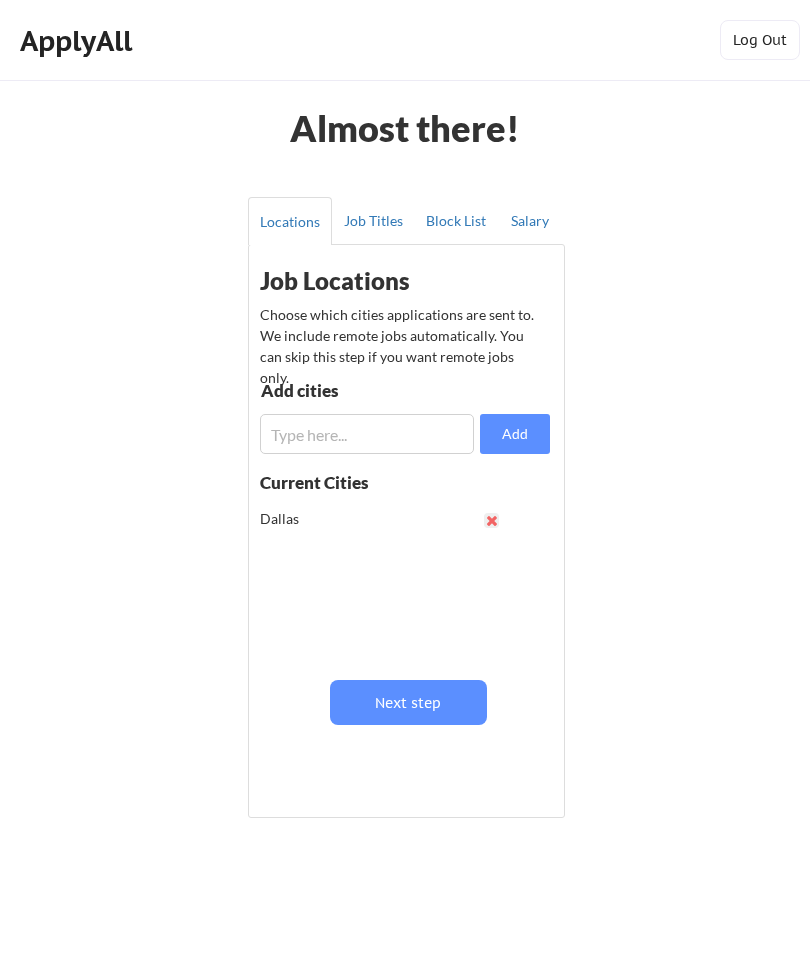 click at bounding box center [367, 434] 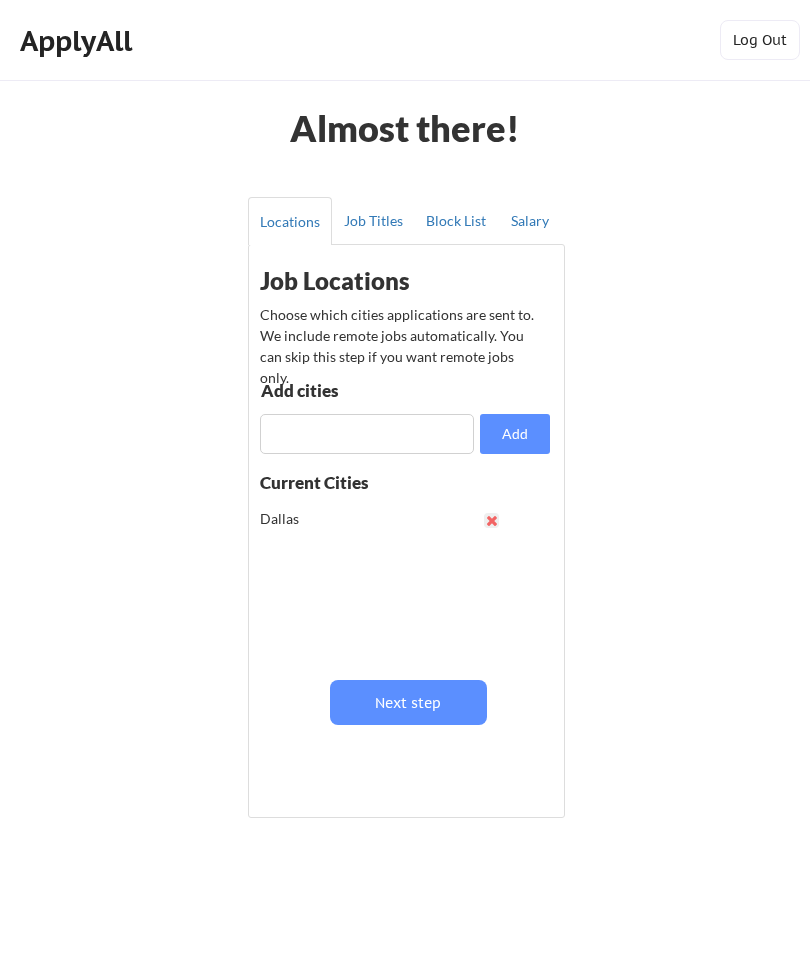 click at bounding box center (367, 434) 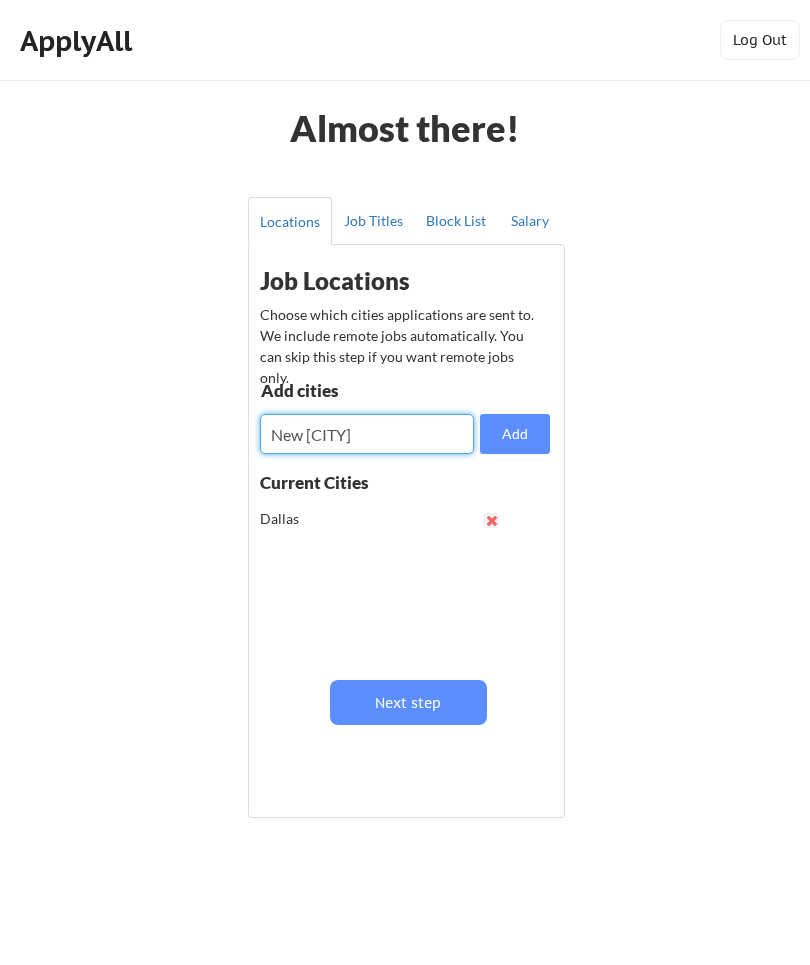 type on "New [CITY]" 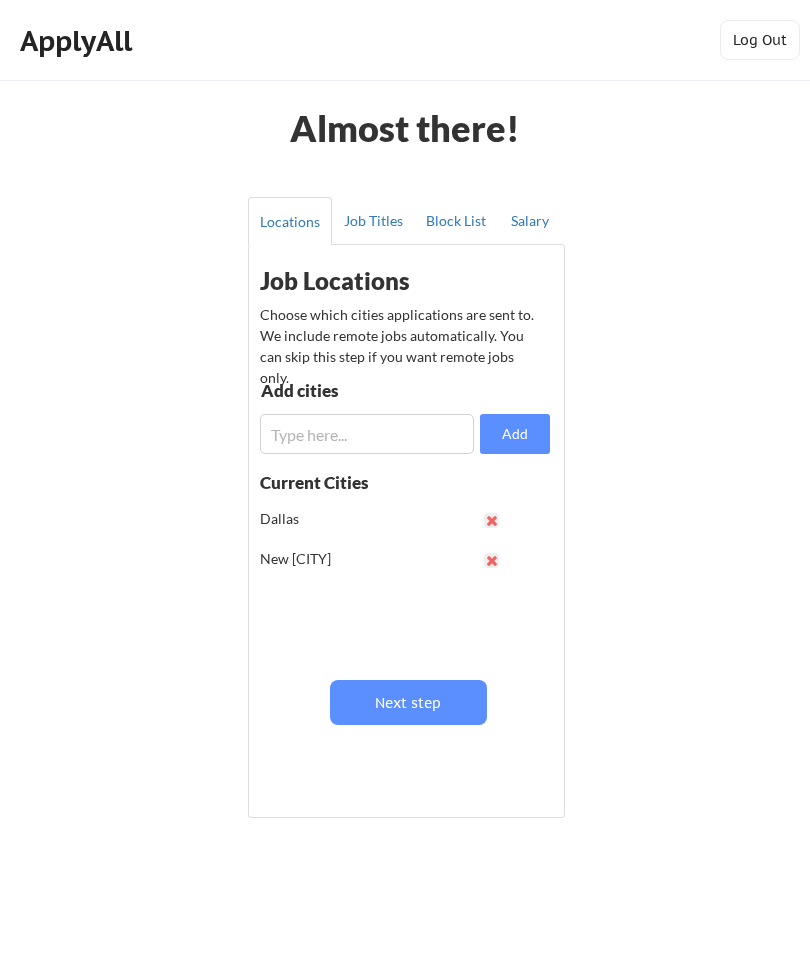 click at bounding box center [367, 434] 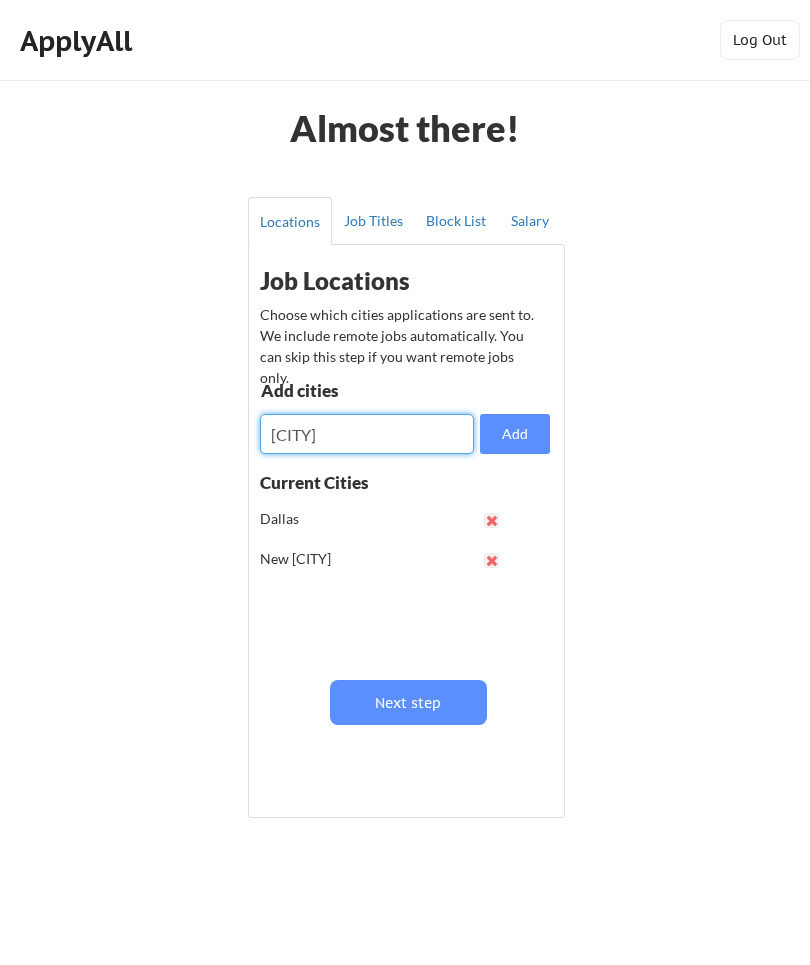 type on "[CITY]" 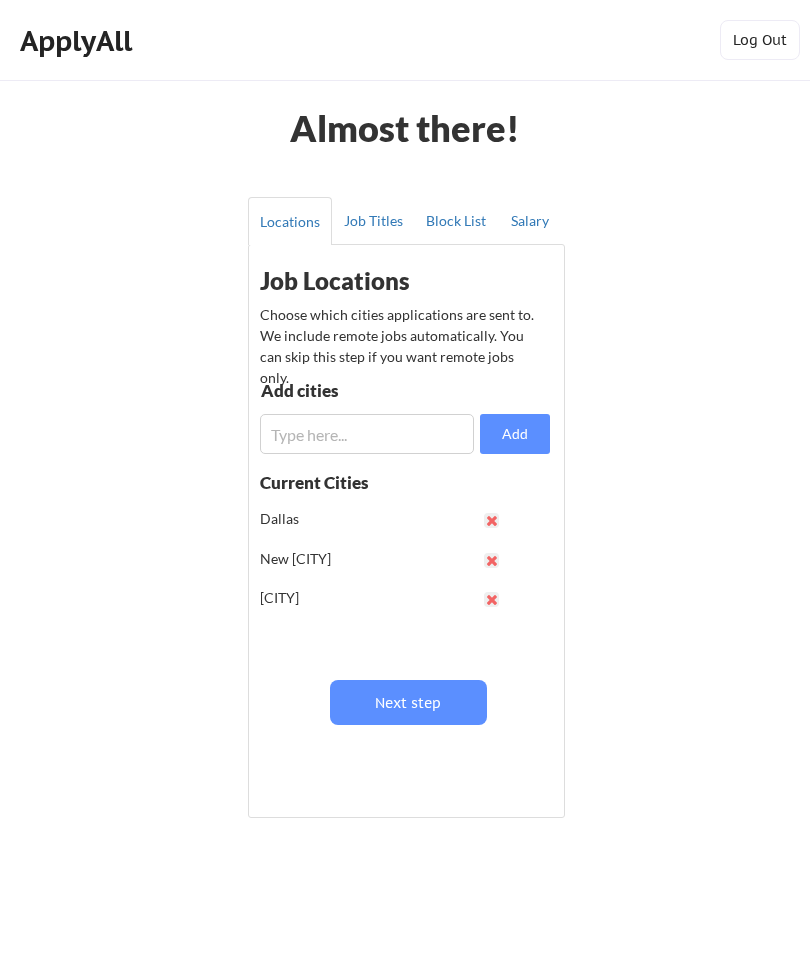 click on "Next step" at bounding box center (408, 702) 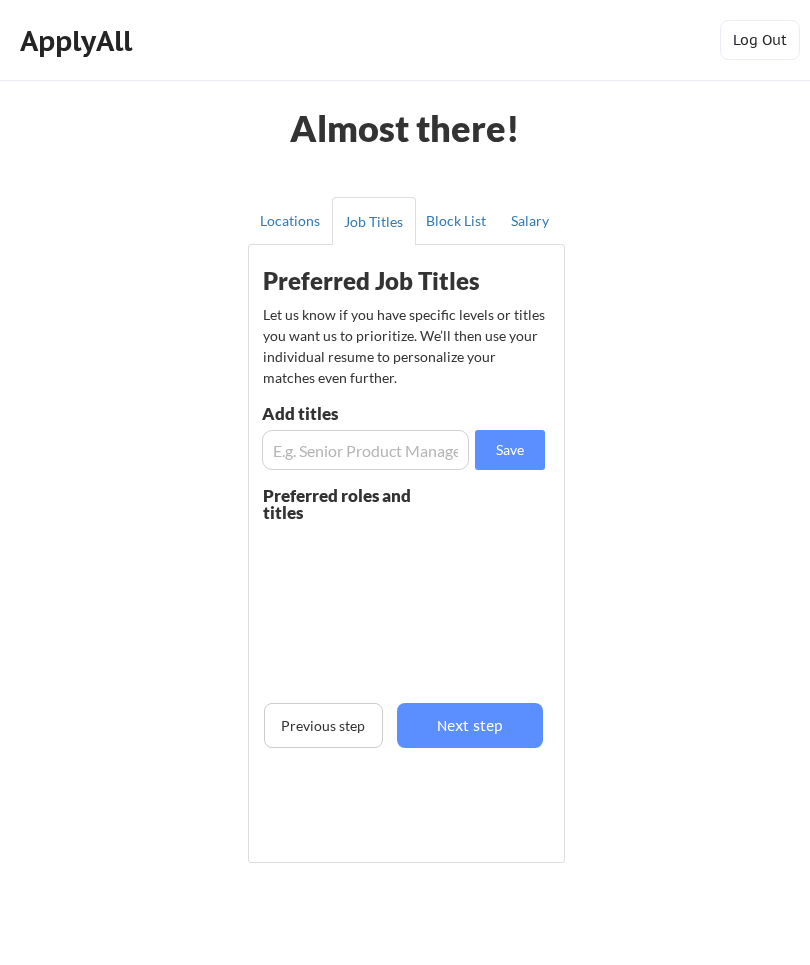 click on "Next step" at bounding box center [470, 725] 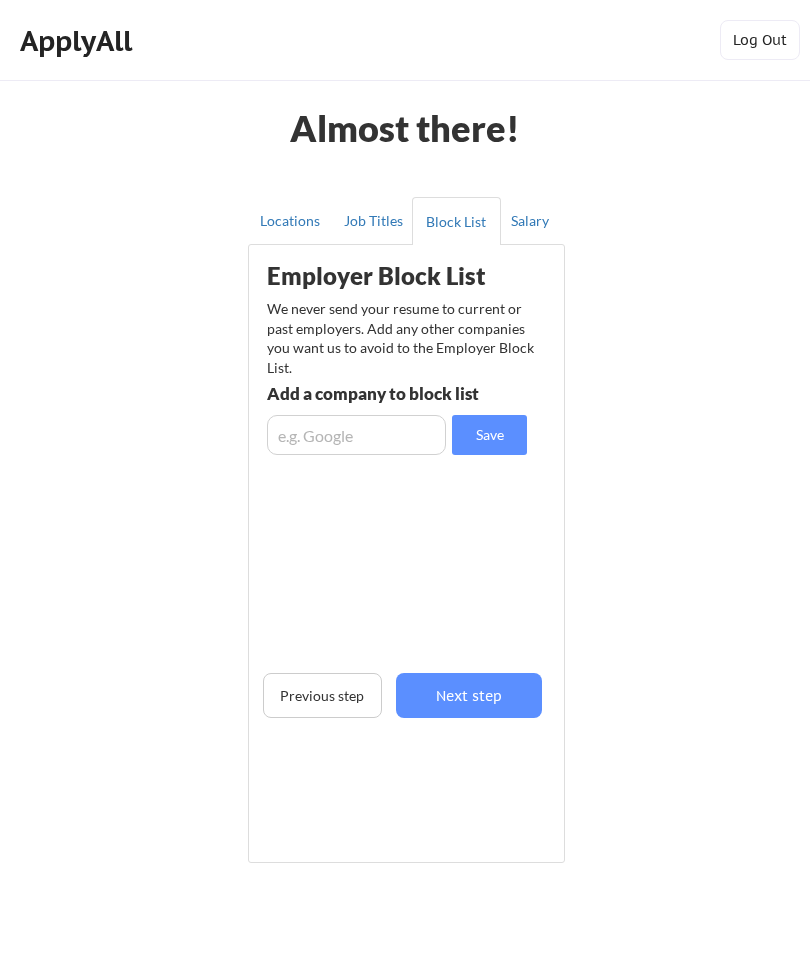 click on "Next step" at bounding box center (469, 695) 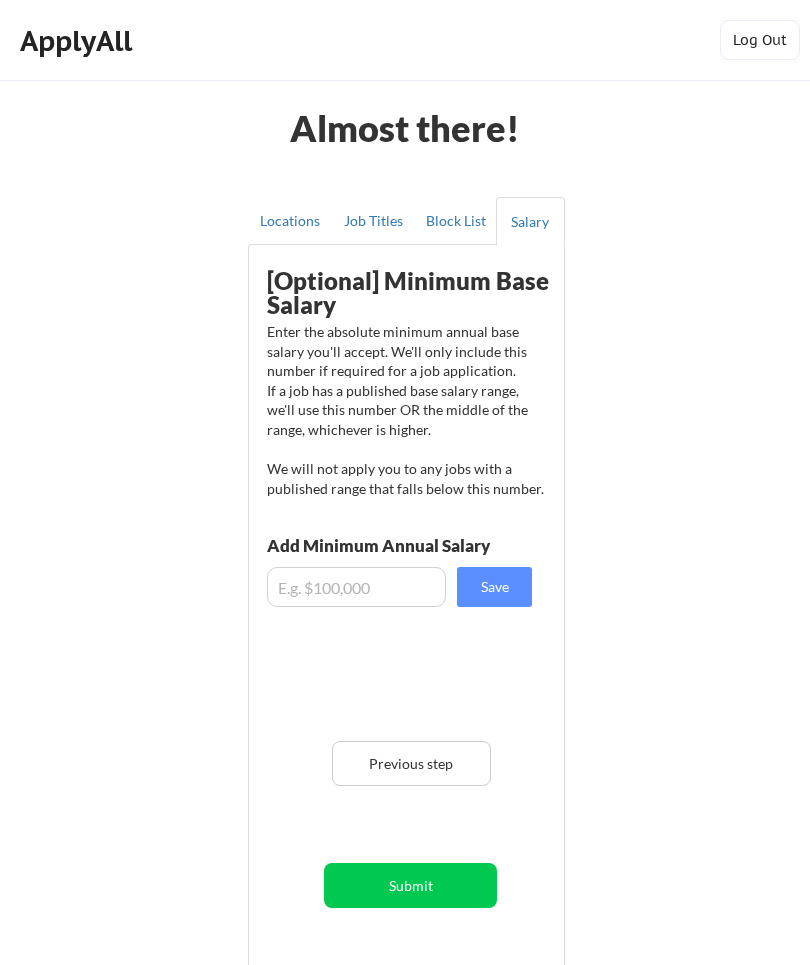 click at bounding box center (356, 587) 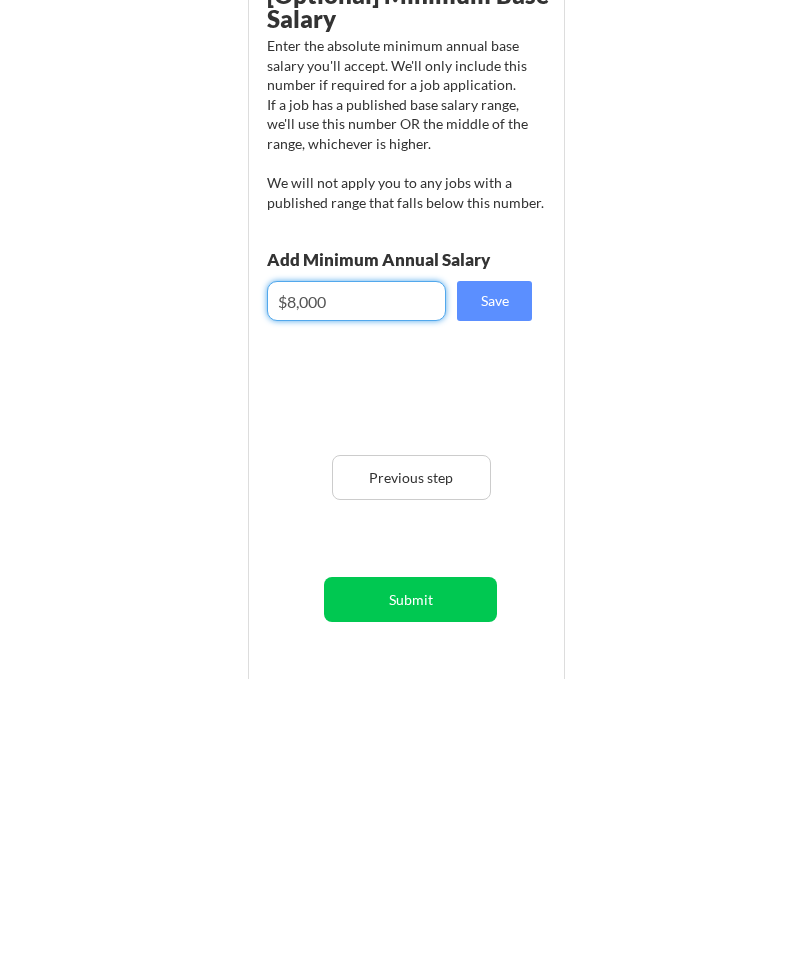 type on "$80,000" 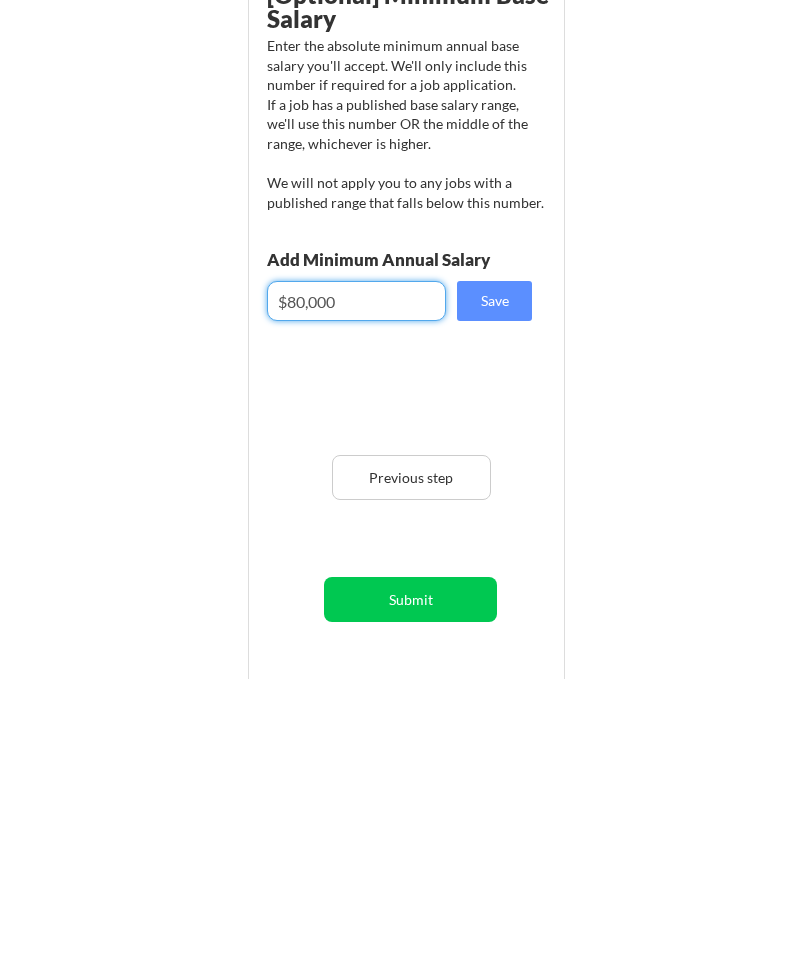 click on "Save" at bounding box center [494, 587] 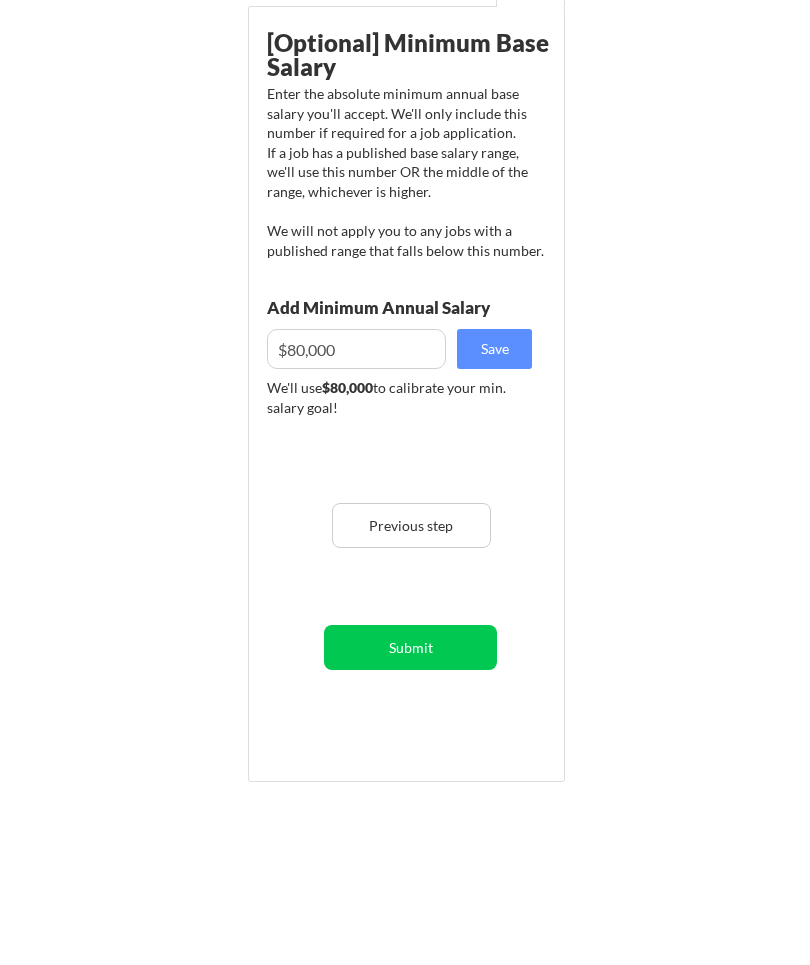 click on "Submit" at bounding box center (410, 647) 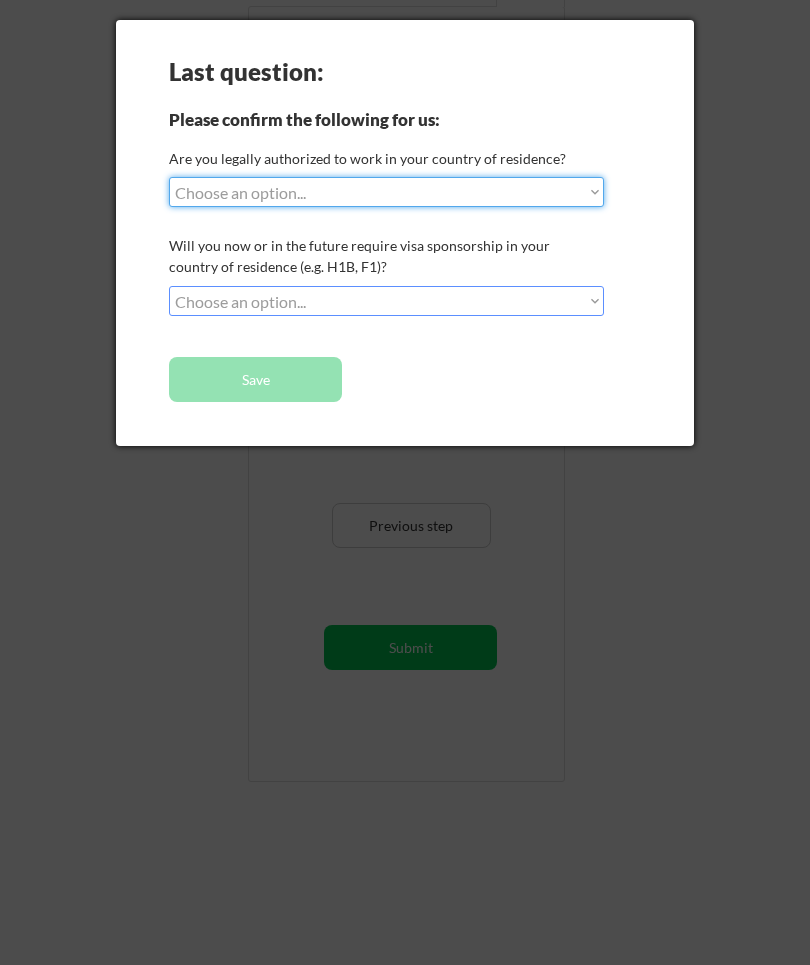 click on "Choose an option... Yes, I am a US Citizen Yes, I am a Canadian Citizen Yes, I am a US Green Card Holder Yes, I am an Other Permanent Resident Yes, I am here on a visa (H1B, OPT, etc.) No, I am not (yet) authorized" at bounding box center [386, 192] 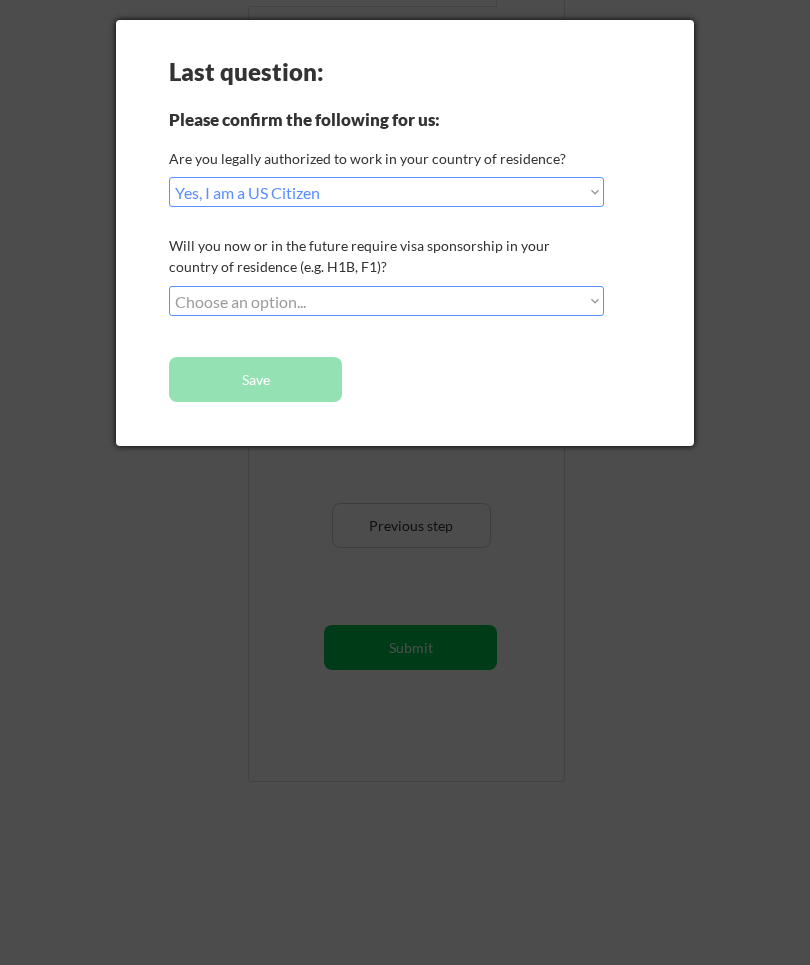 click on "Last question: Please confirm the following for us: Are you legally authorized to work in your country of residence? Choose an option... Yes, I am a US Citizen Yes, I am a Canadian Citizen Yes, I am a US Green Card Holder Yes, I am an Other Permanent Resident Yes, I am here on a visa (H1B, OPT, etc.) No, I am not (yet) authorized Will you now or in the future require visa sponsorship in your country of residence (e.g. H1B, F1)? Choose an option... No, I will not need sponsorship Yes, I will need sponsorship Save" at bounding box center (405, 233) 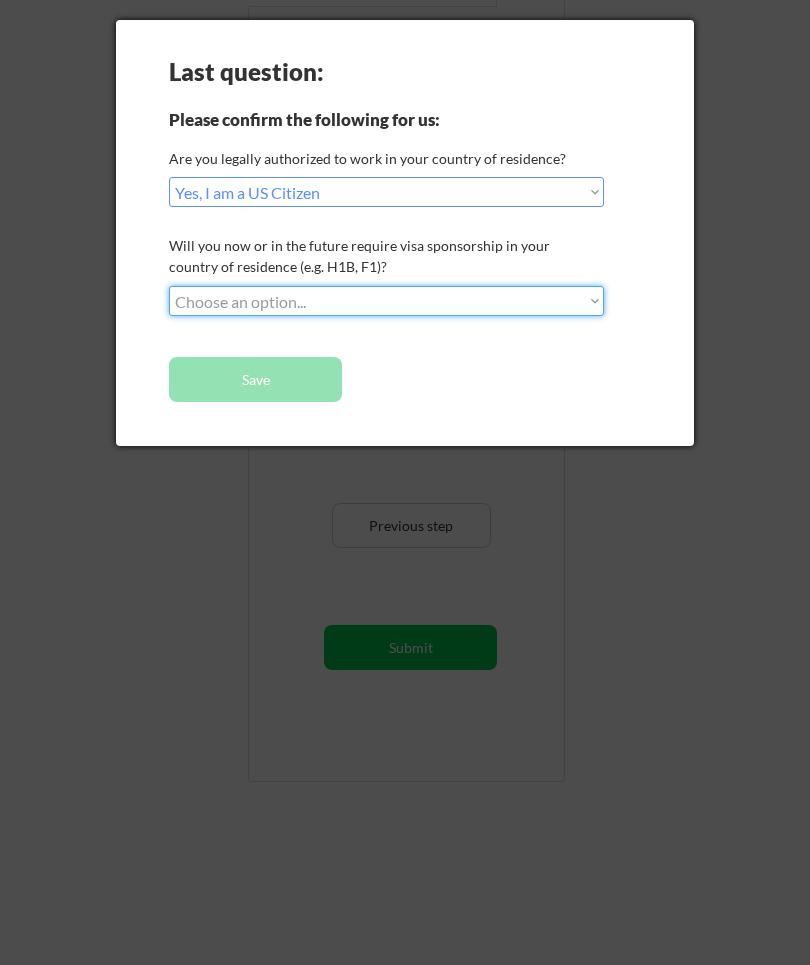 select on ""no__i_will_not_need_sponsorship"" 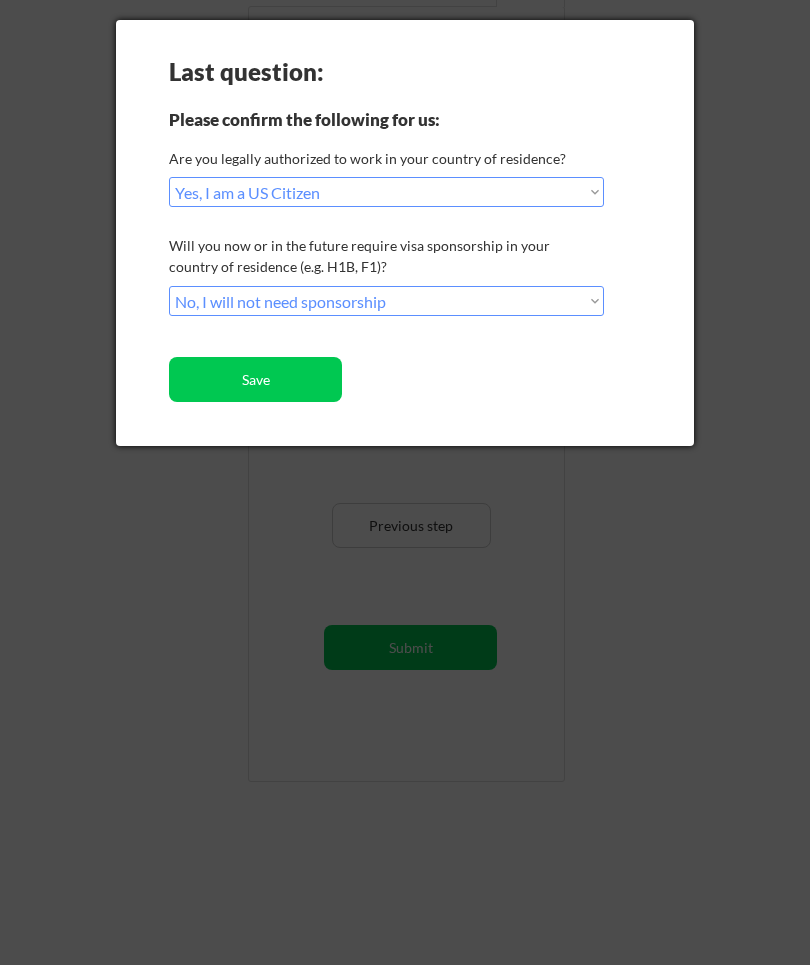 click on "Save" at bounding box center [255, 379] 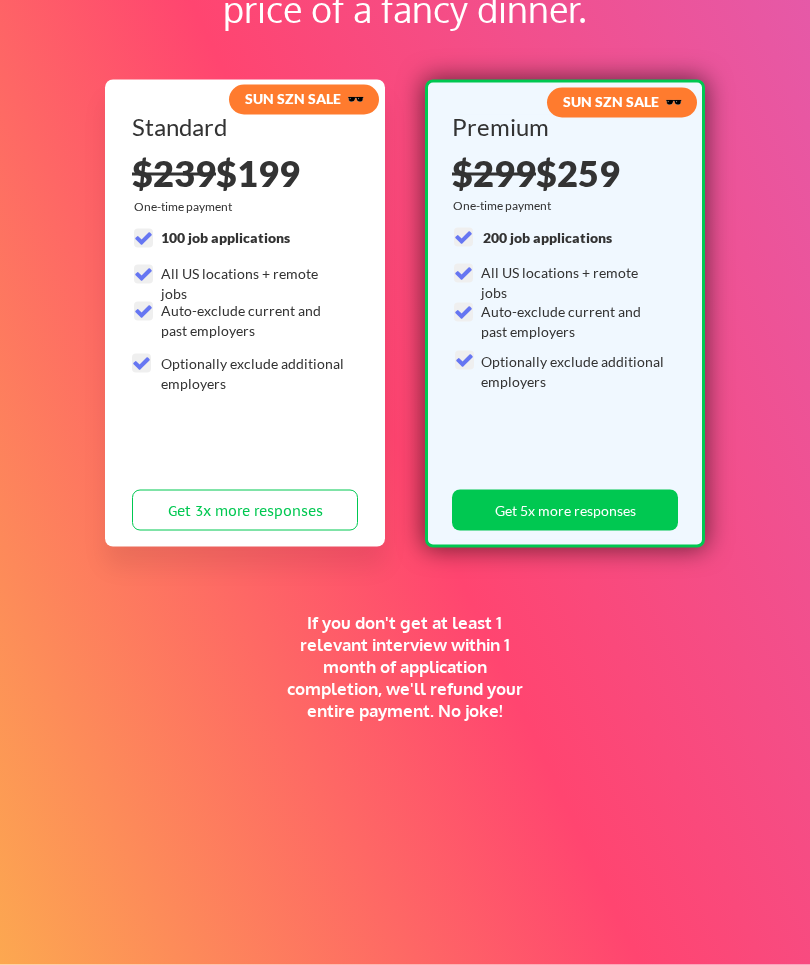scroll, scrollTop: 223, scrollLeft: 0, axis: vertical 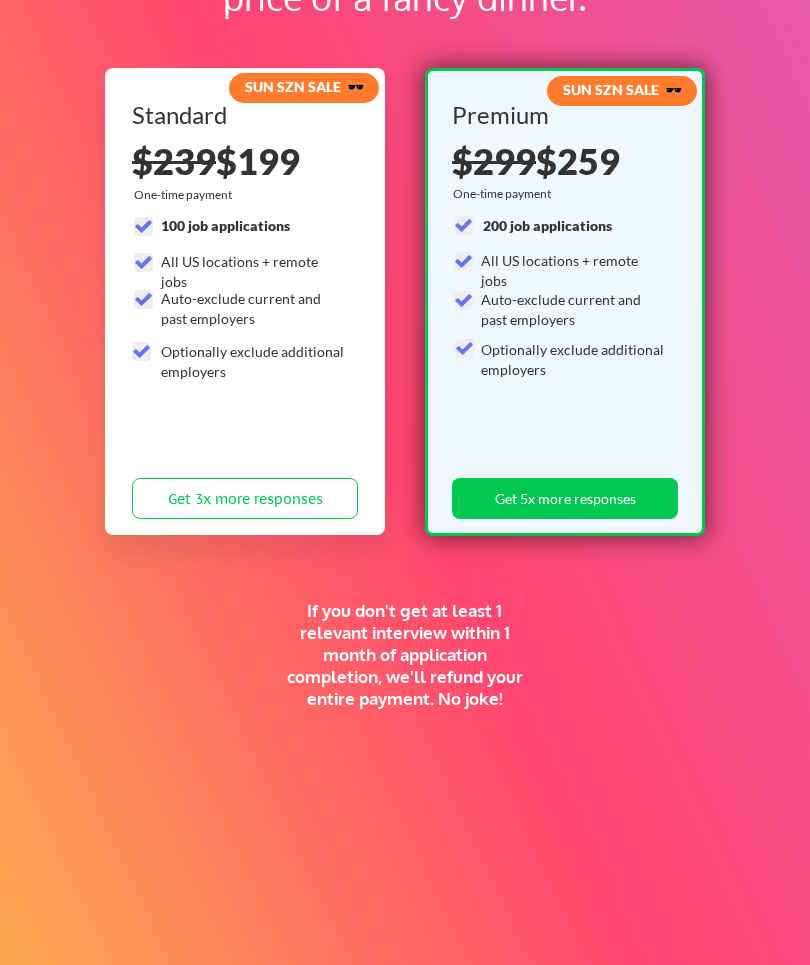 click on "If you don't get at least 1 relevant interview within 1 month of application completion, we'll refund your entire payment. No joke!" at bounding box center [404, 655] 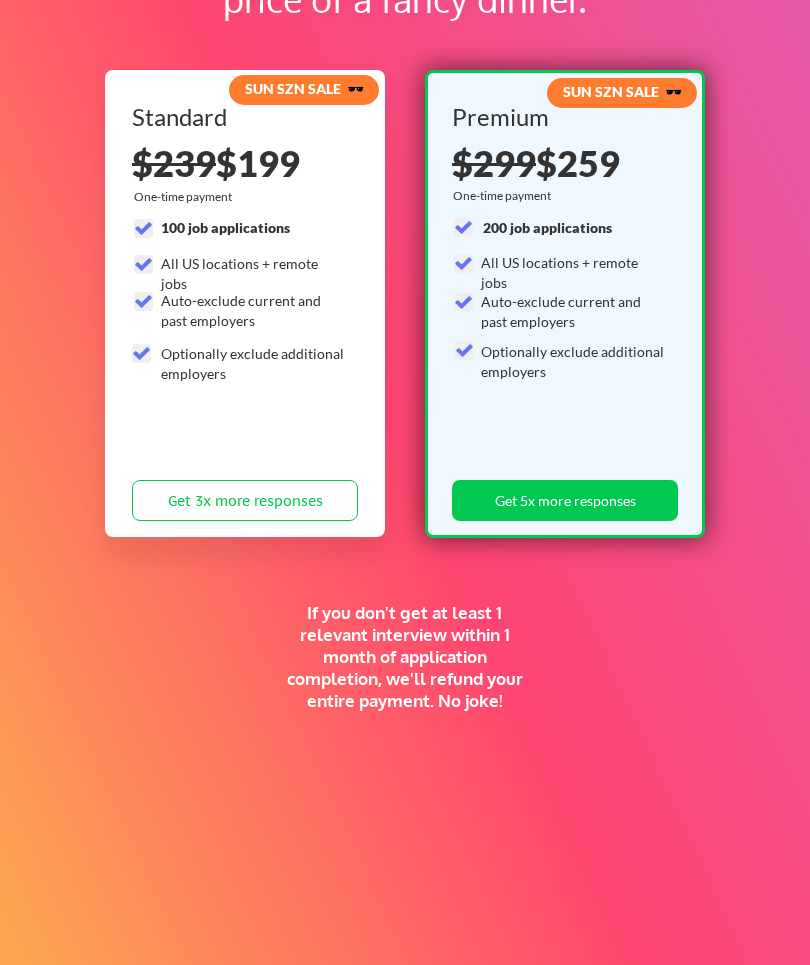 scroll, scrollTop: 0, scrollLeft: 0, axis: both 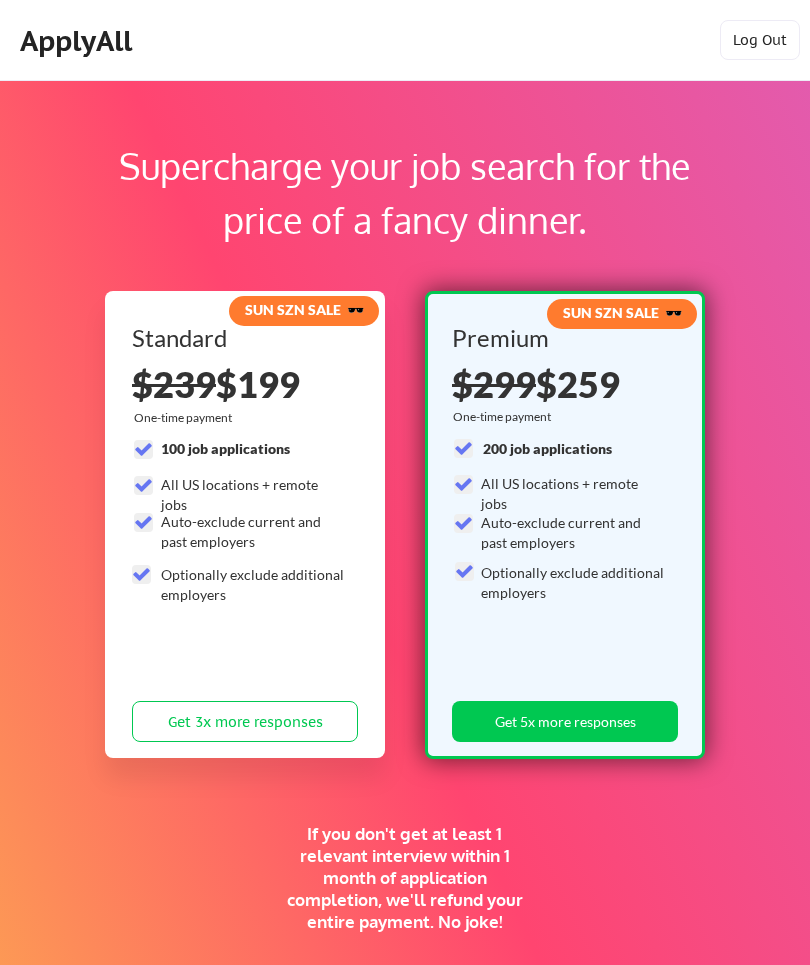 click on "Supercharge your job search for the price of a fancy dinner.  SUN SZN SALE  🕶️  Standard $239  $199 One-time payment 100 job applications All US locations + remote jobs Auto-exclude current and past employers Optionally exclude additional employers
Get 3x more responses  SUN SZN SALE  🕶️  Premium $299  $259 One-time payment 200 job applications   All US locations + remote jobs Auto-exclude current and past employers Optionally exclude additional employers
Get 5x more responses If you don't get at least 1 relevant interview within 1 month of application completion, we'll refund your entire payment. No joke! I have a promo code" at bounding box center [405, 671] 